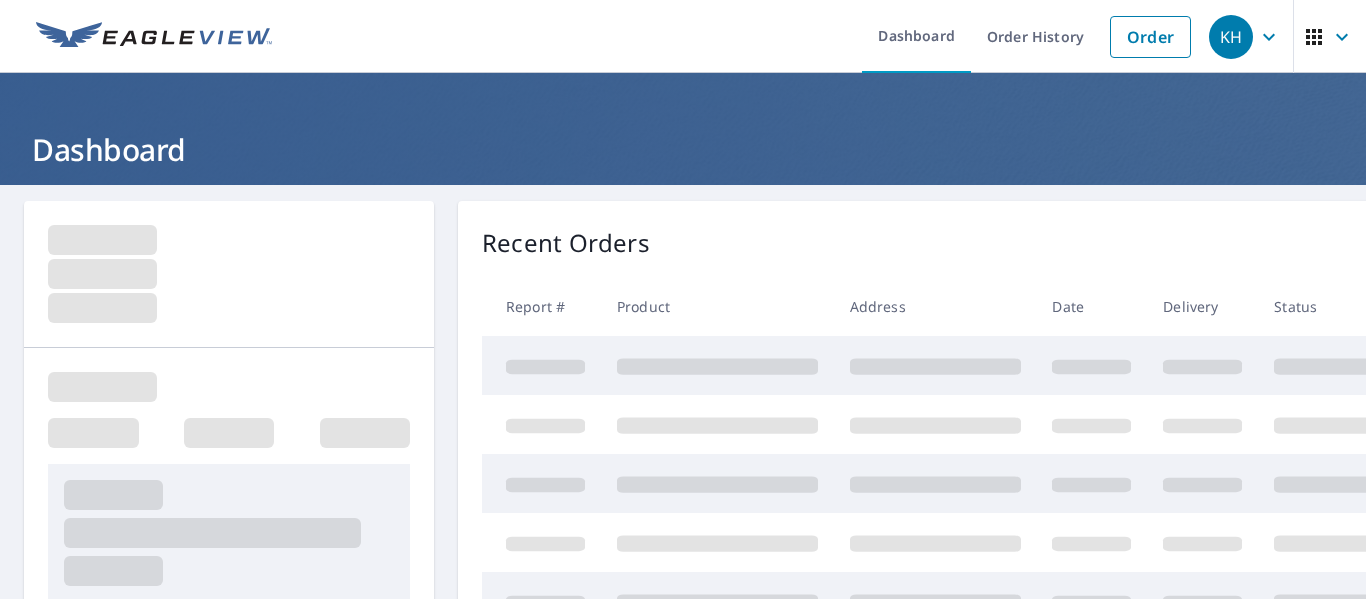 scroll, scrollTop: 0, scrollLeft: 0, axis: both 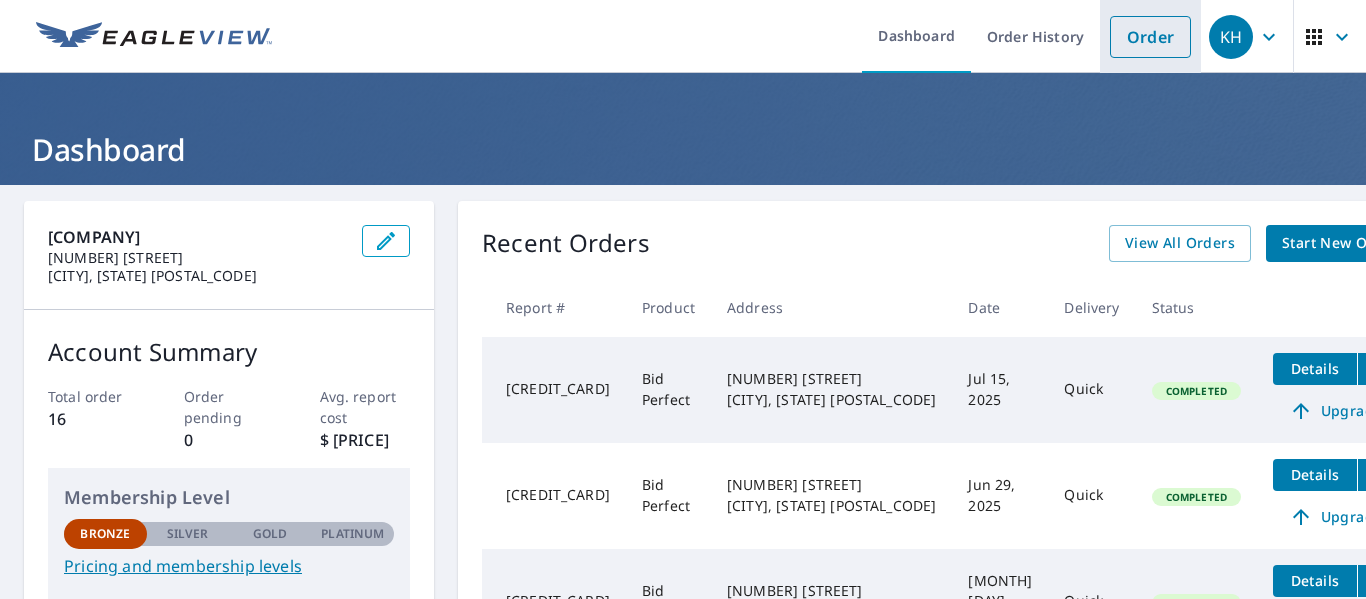 click on "Order" at bounding box center (1150, 37) 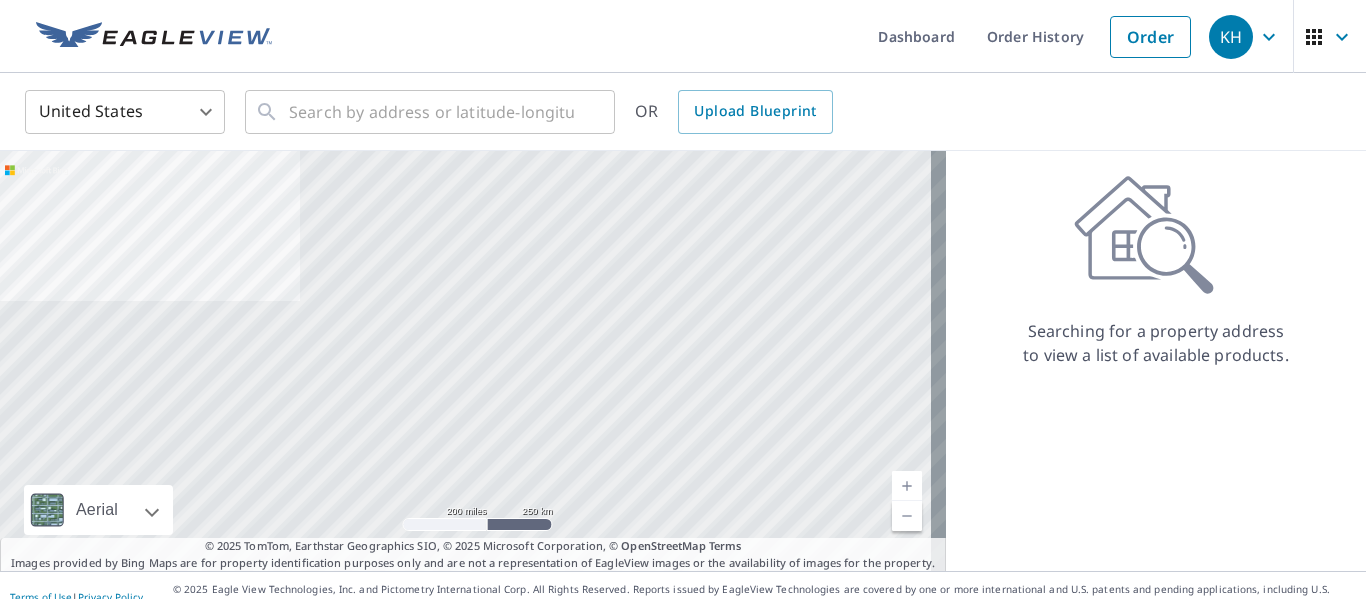 click on "United States US ​ ​ OR Upload Blueprint" at bounding box center (683, 112) 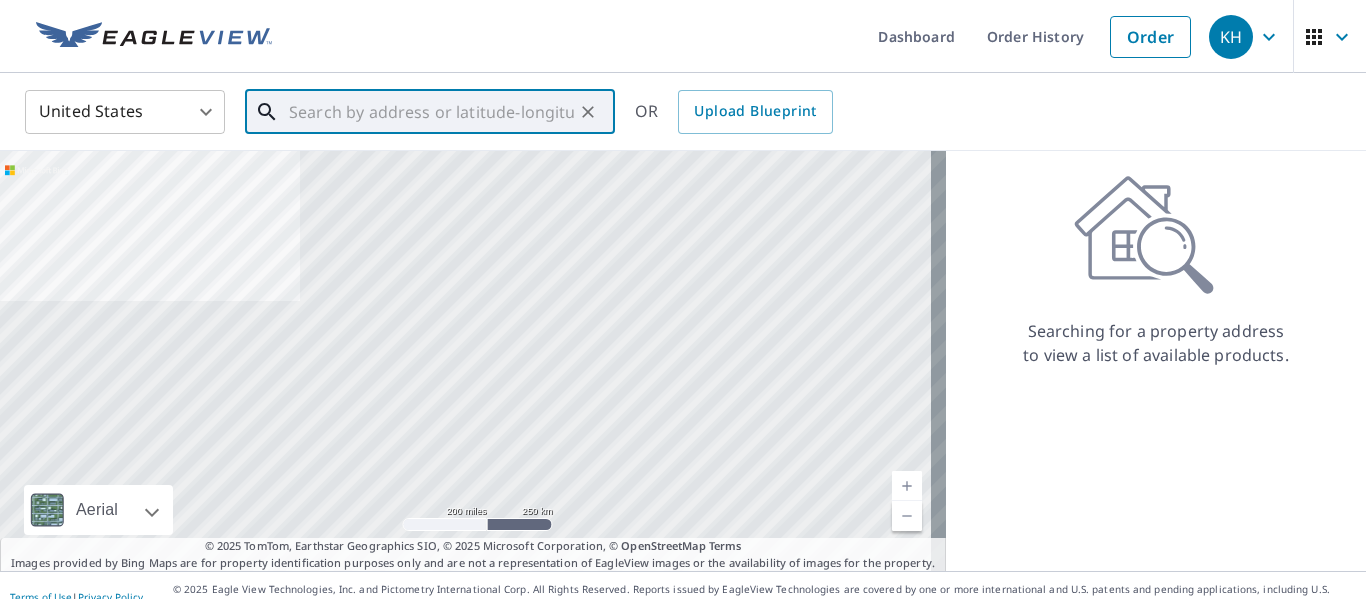 click at bounding box center [431, 112] 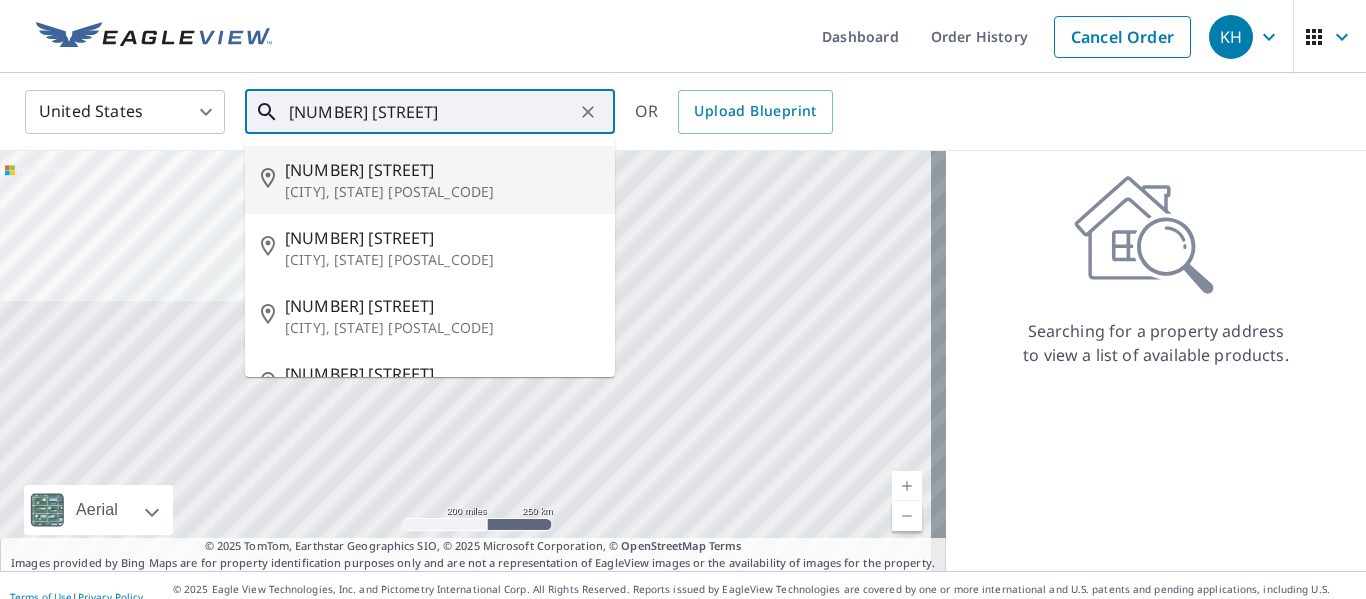 click on "[CITY], [STATE] [POSTAL_CODE]" at bounding box center [442, 192] 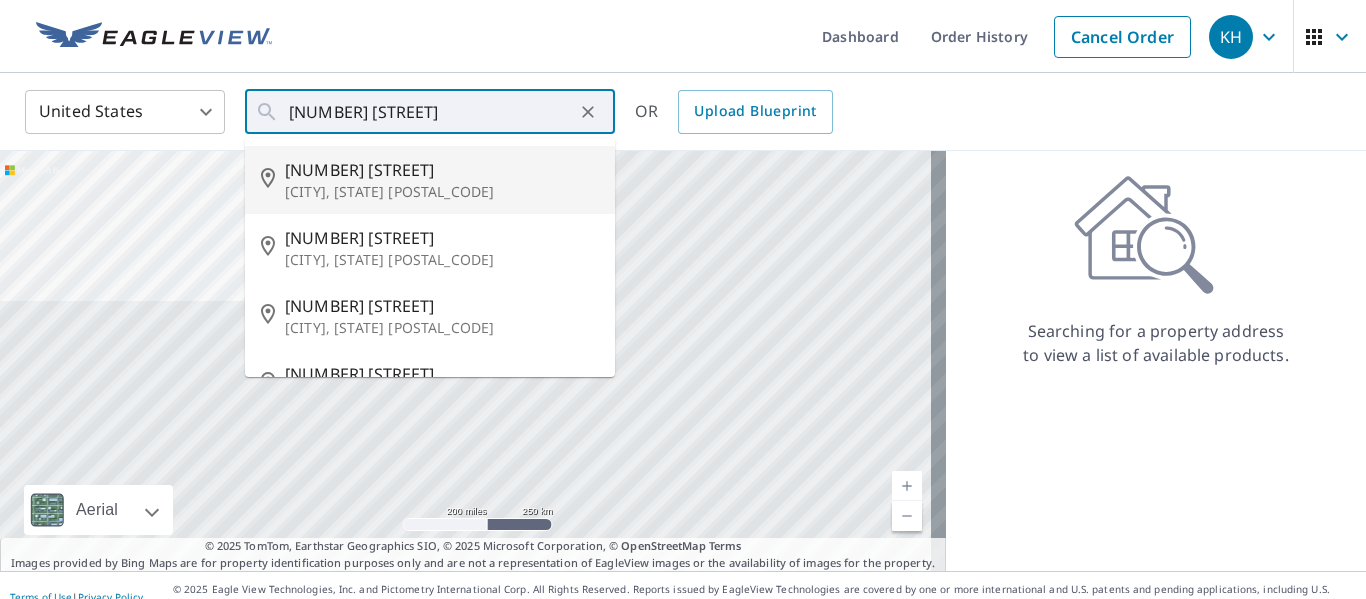 type on "[NUMBER] [STREET] [CITY], [STATE] [POSTAL_CODE]" 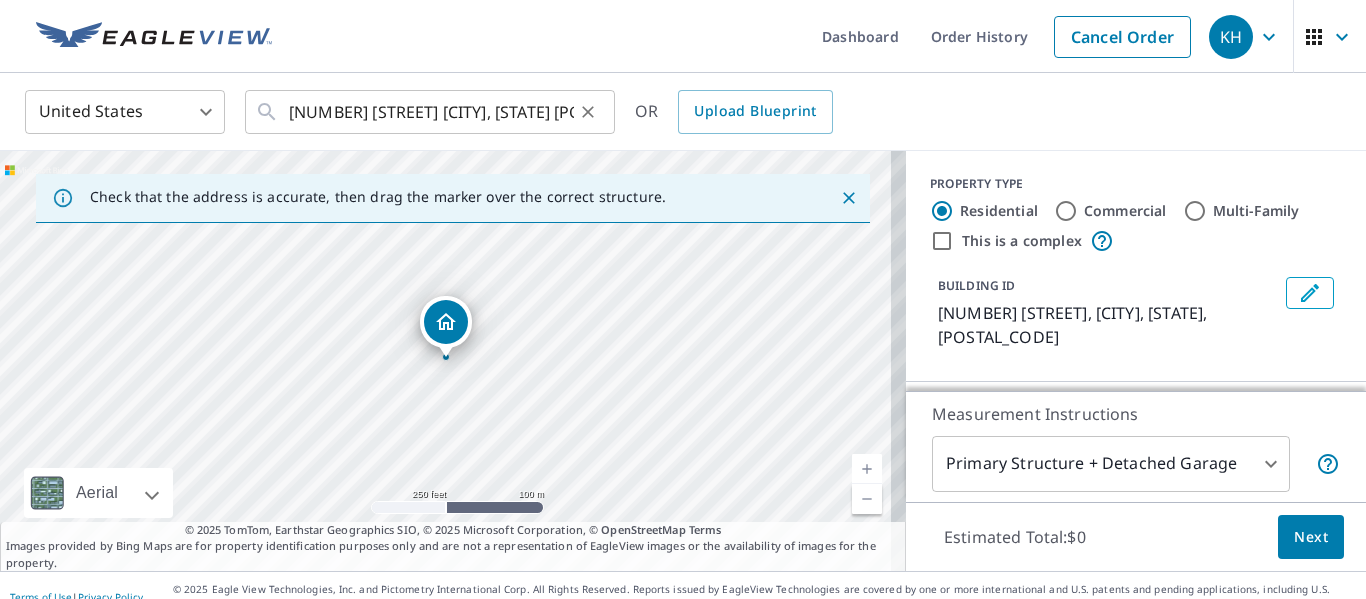 click at bounding box center (588, 112) 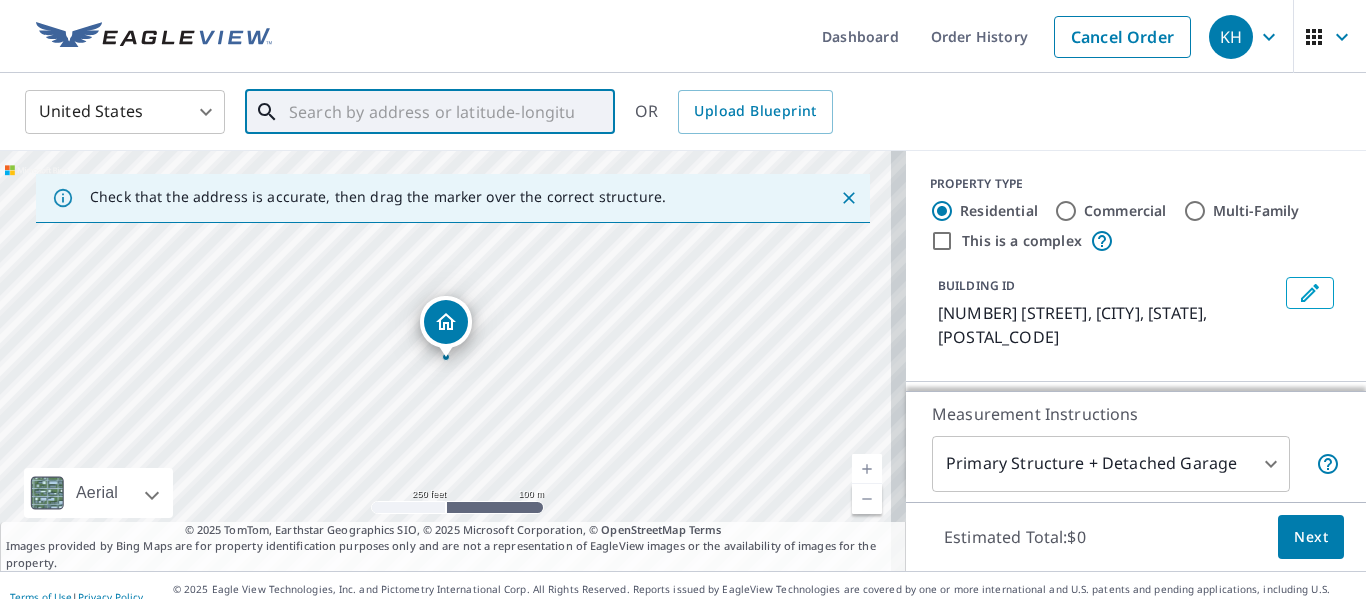 click at bounding box center (431, 112) 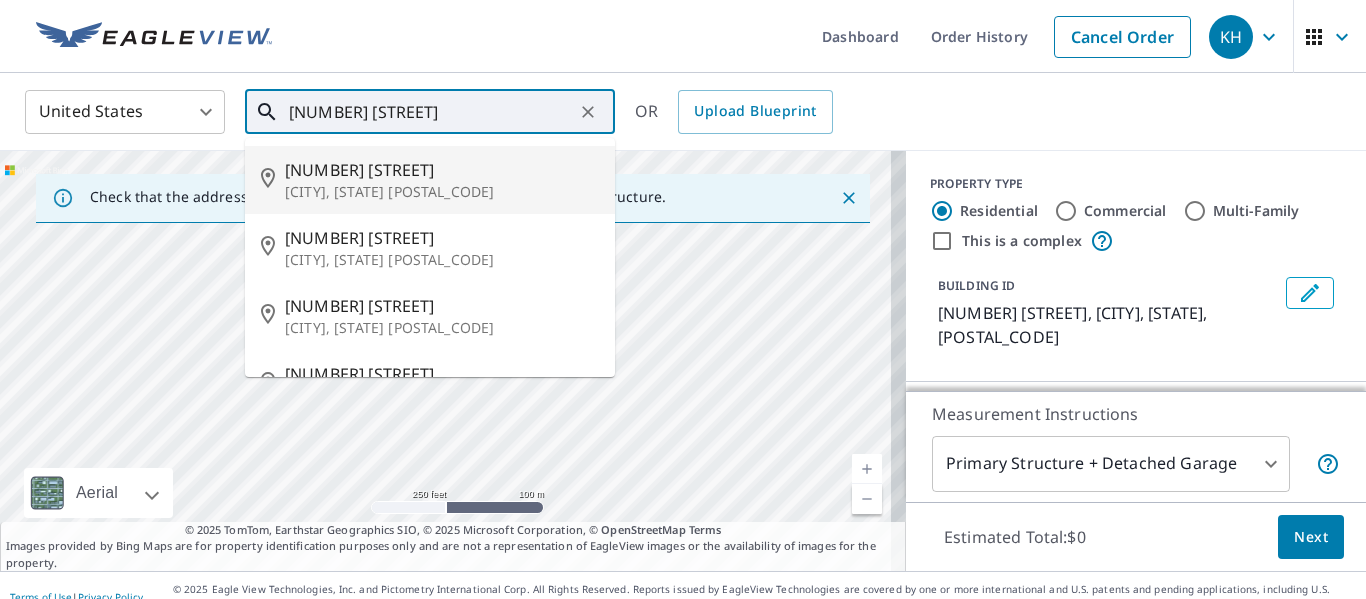 click on "[NUMBER] [STREET]" at bounding box center (442, 170) 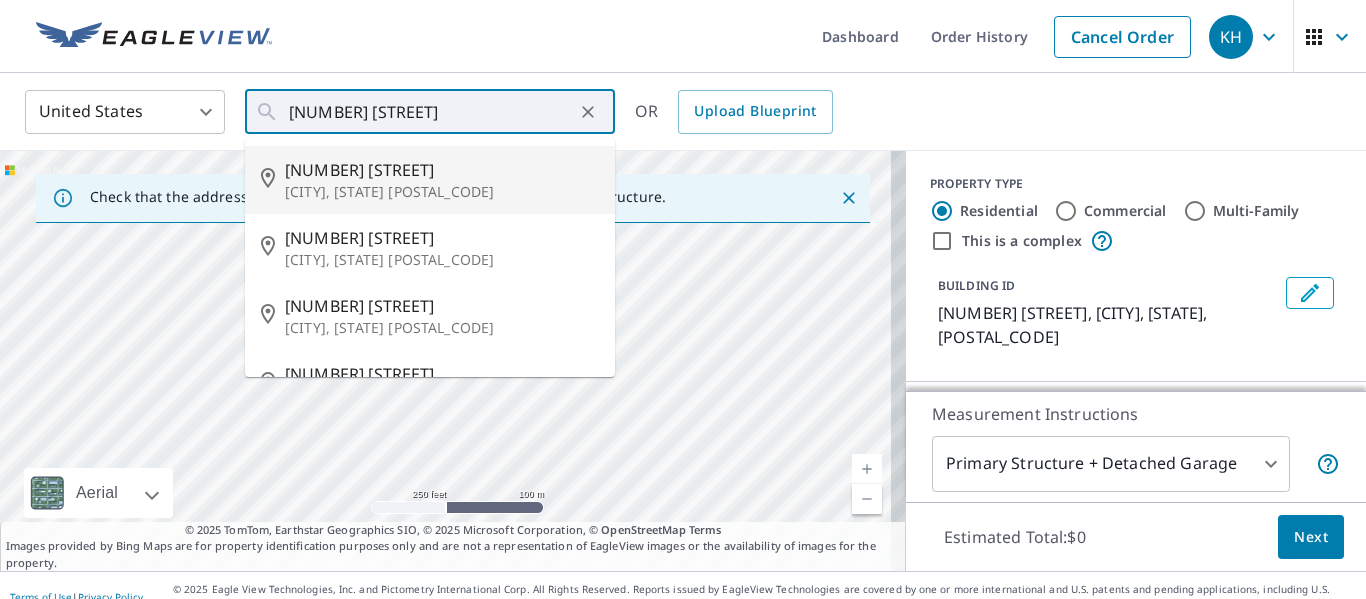 type on "[NUMBER] [STREET] [CITY], [STATE] [POSTAL_CODE]" 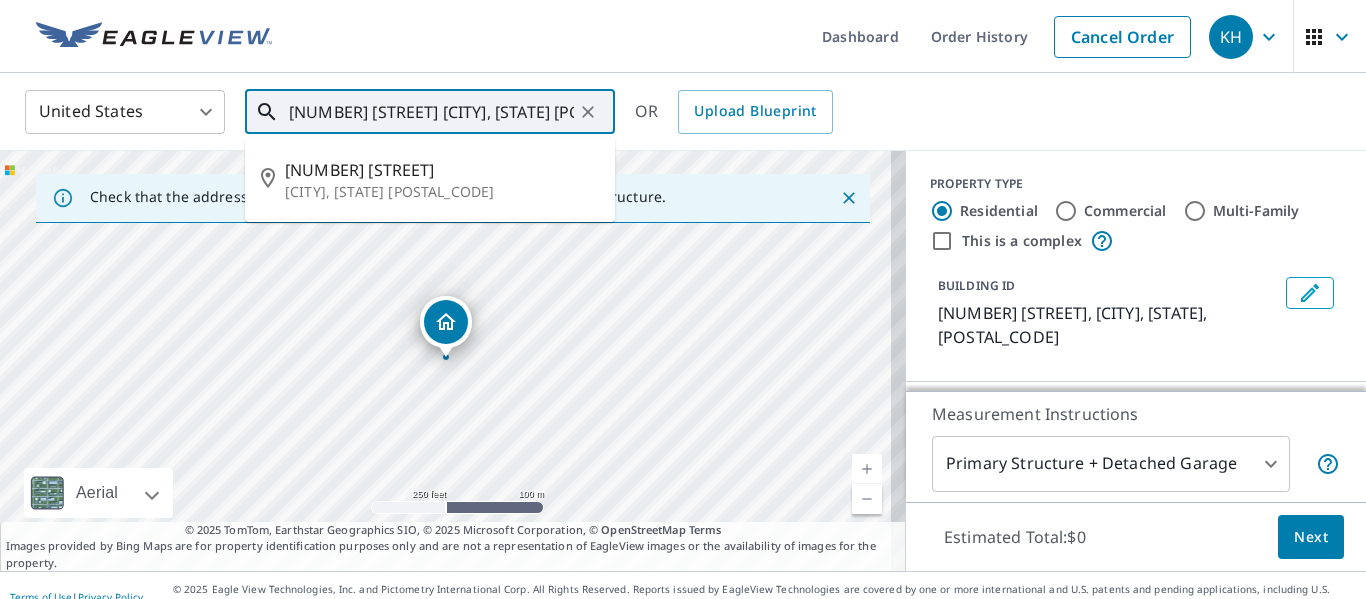 click on "[NUMBER] [STREET] [CITY], [STATE] [POSTAL_CODE]" at bounding box center (431, 112) 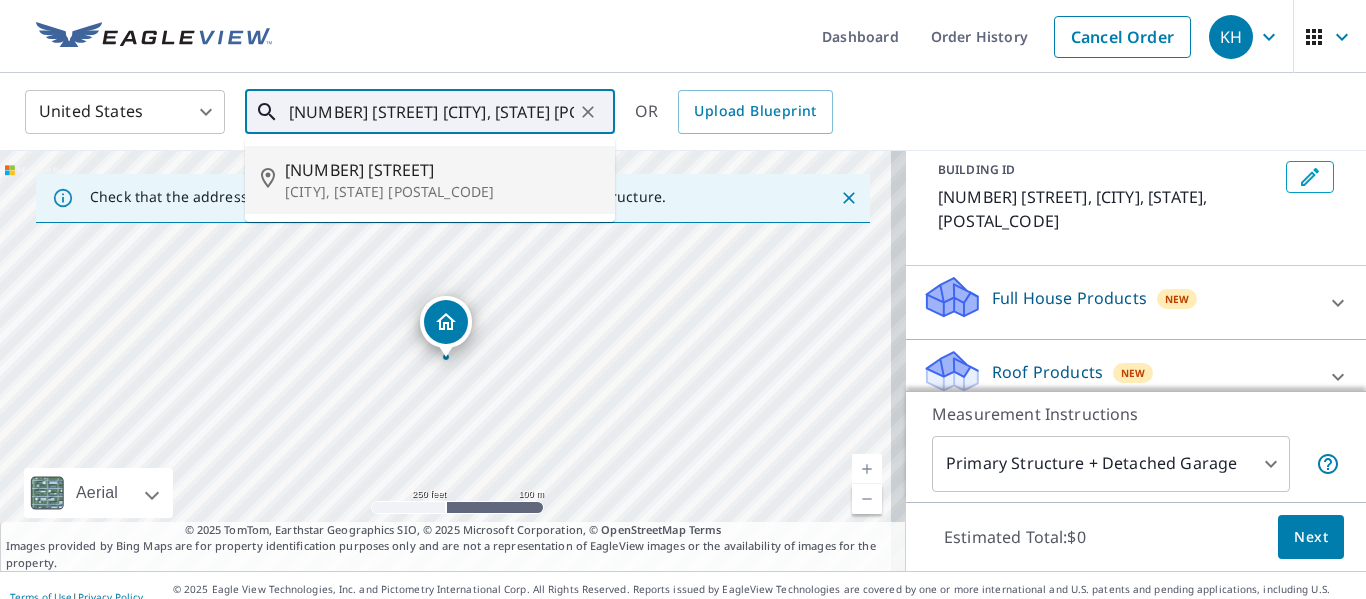 scroll, scrollTop: 118, scrollLeft: 0, axis: vertical 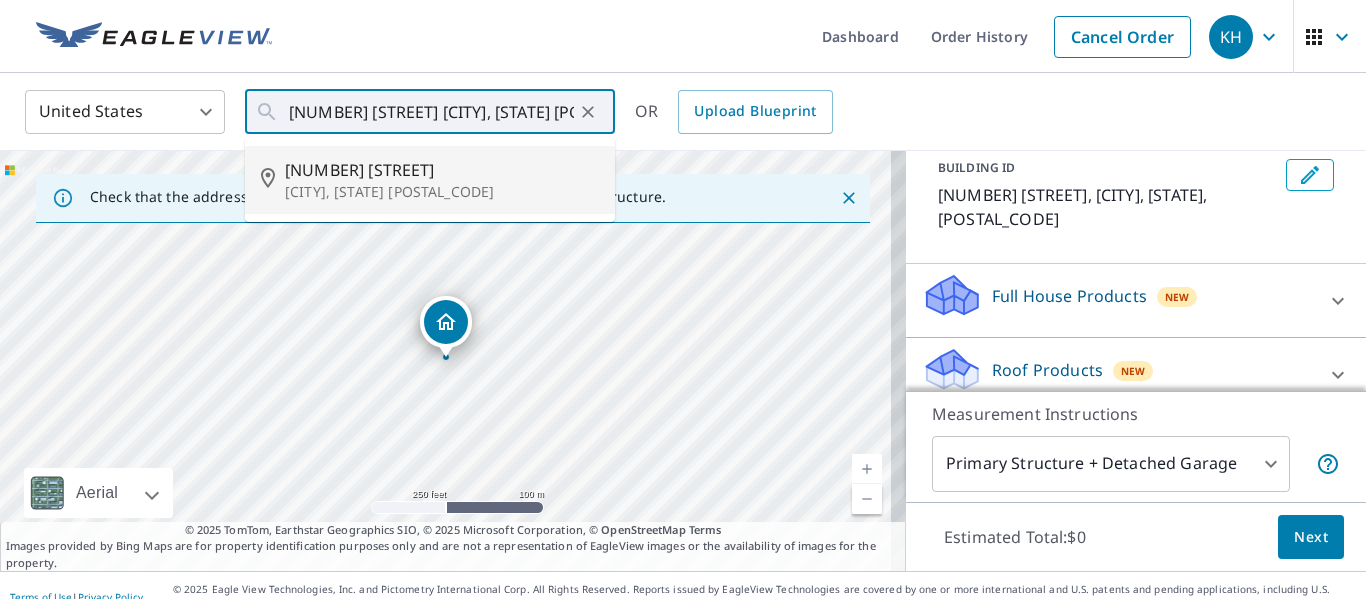click on "Roof Products" at bounding box center (1047, 370) 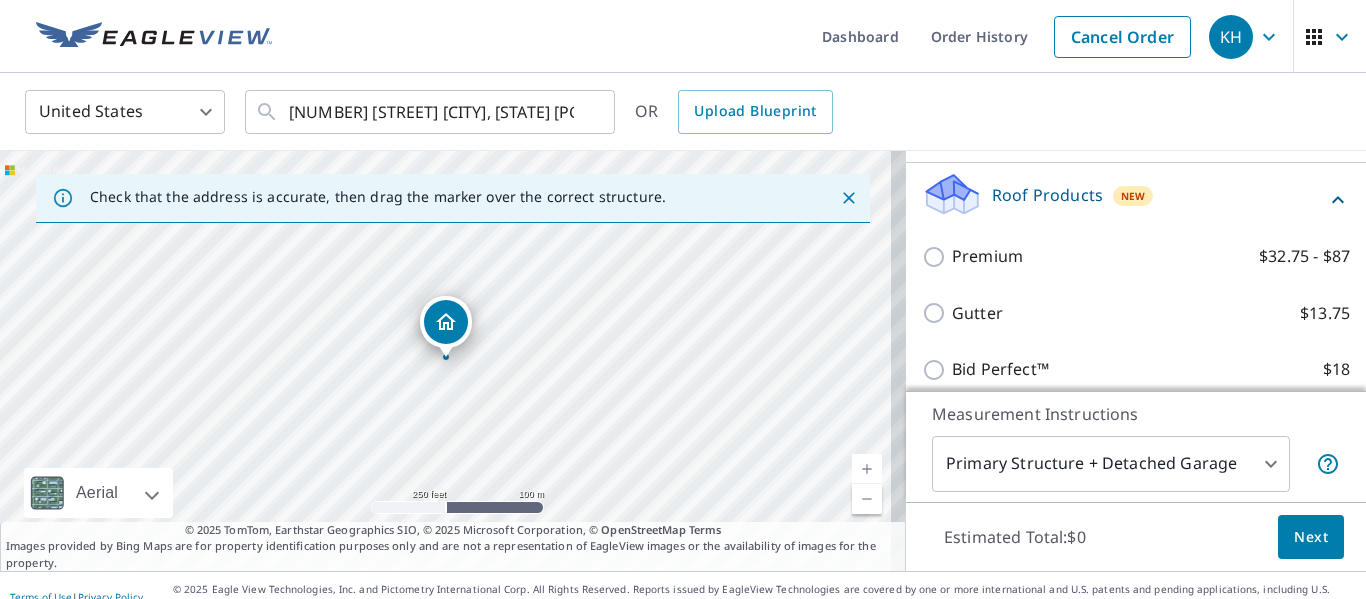 scroll, scrollTop: 313, scrollLeft: 0, axis: vertical 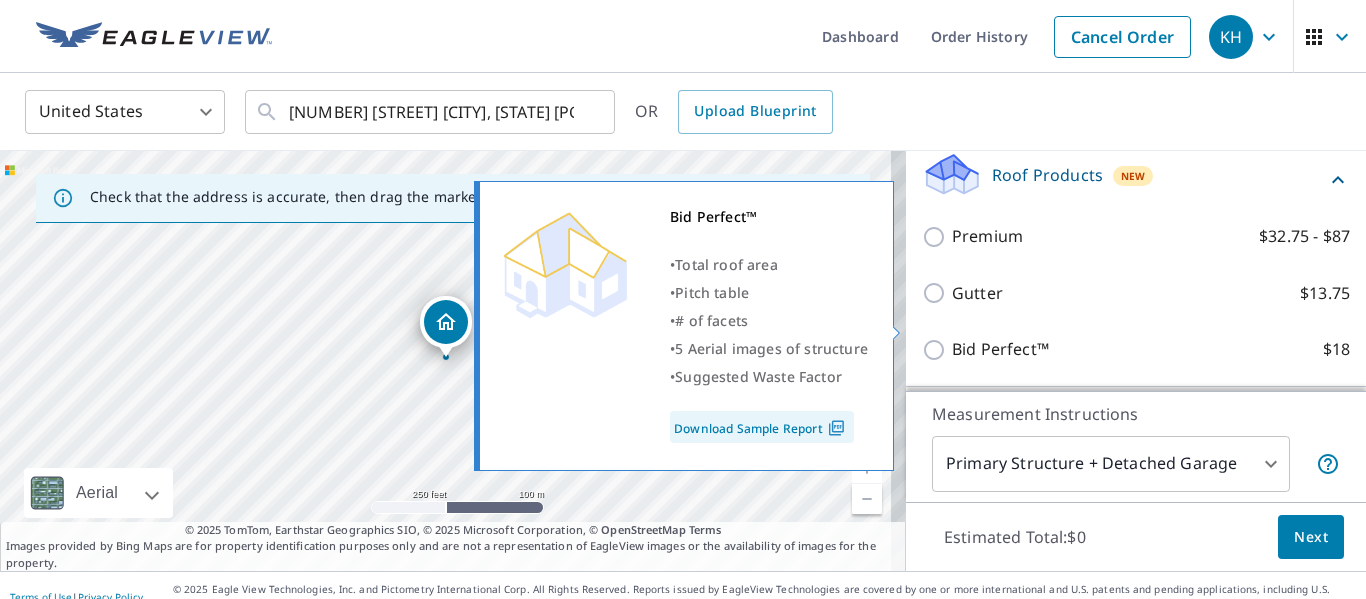 click on "Bid Perfect™" at bounding box center (1000, 349) 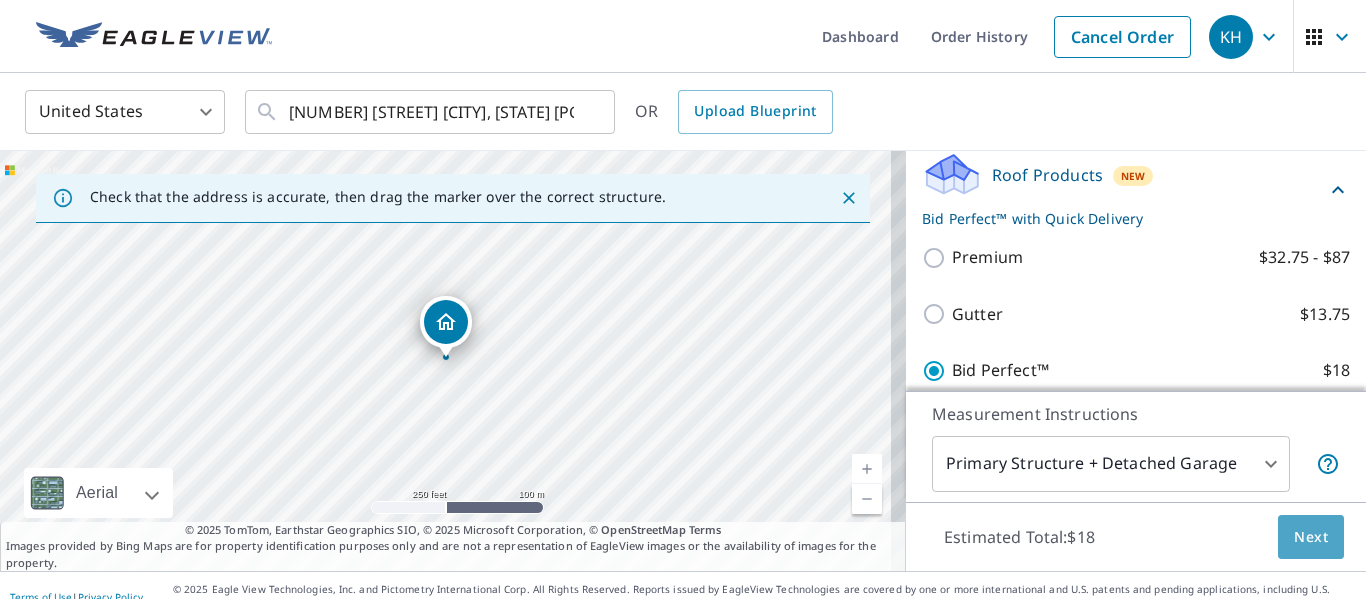 click on "Next" at bounding box center (1311, 537) 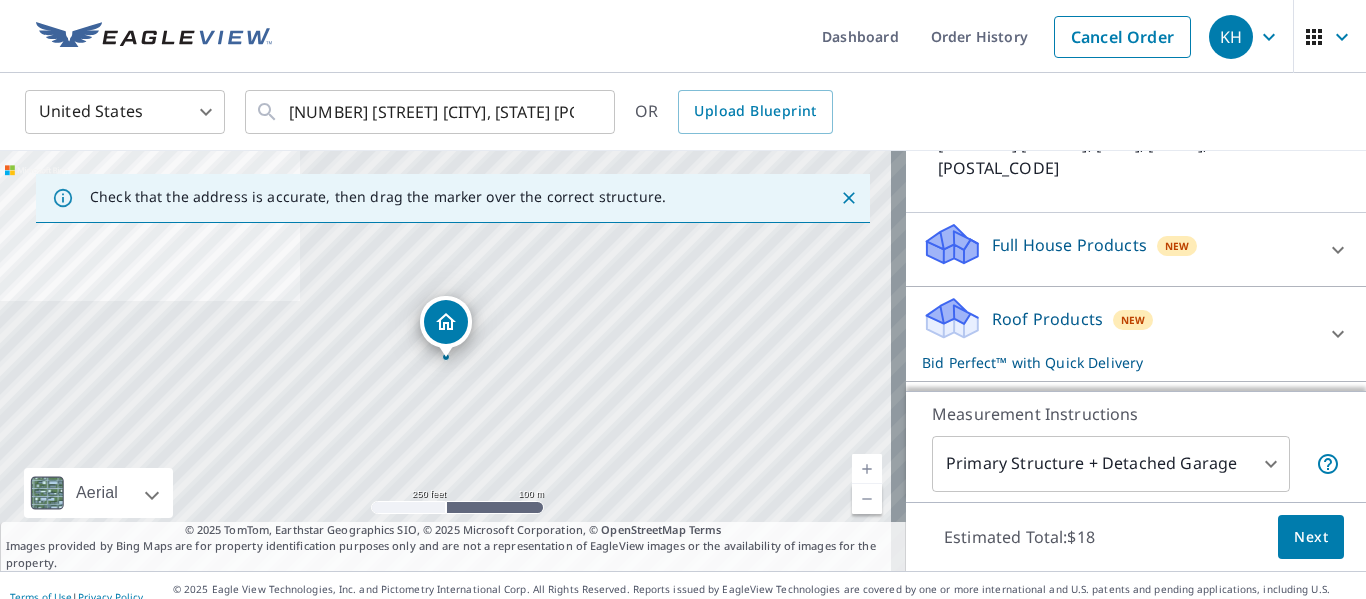 scroll, scrollTop: 184, scrollLeft: 0, axis: vertical 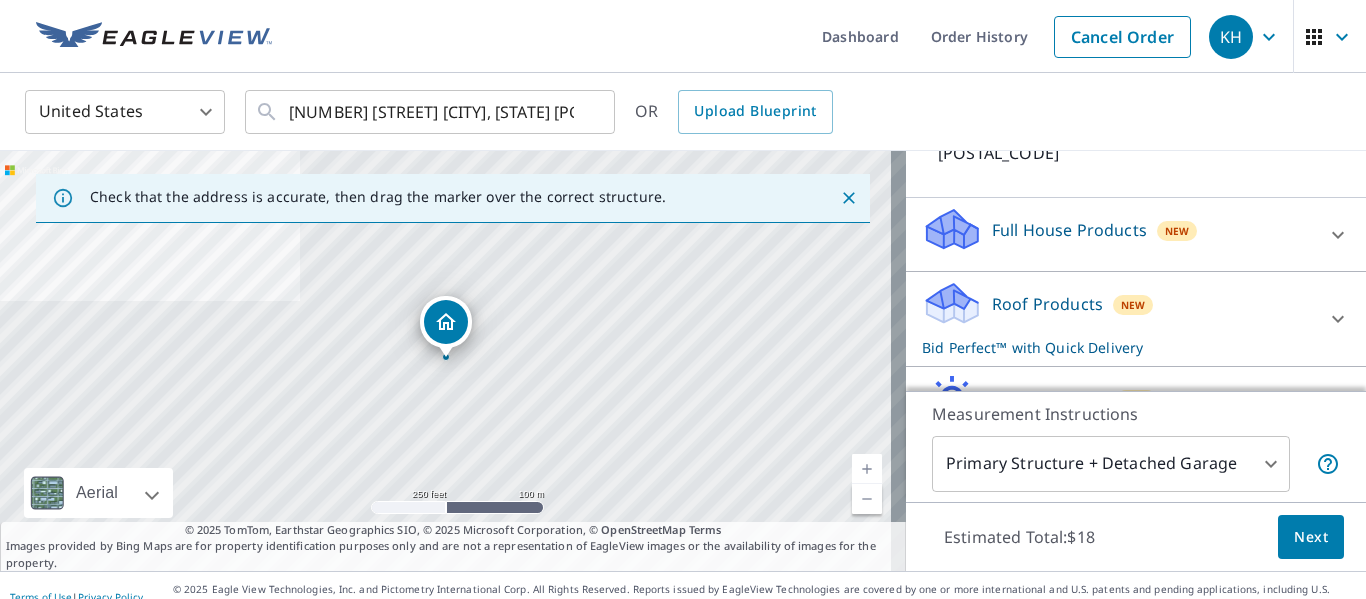 click on "Roof Products New Bid Perfect™ with Quick Delivery" at bounding box center [1118, 319] 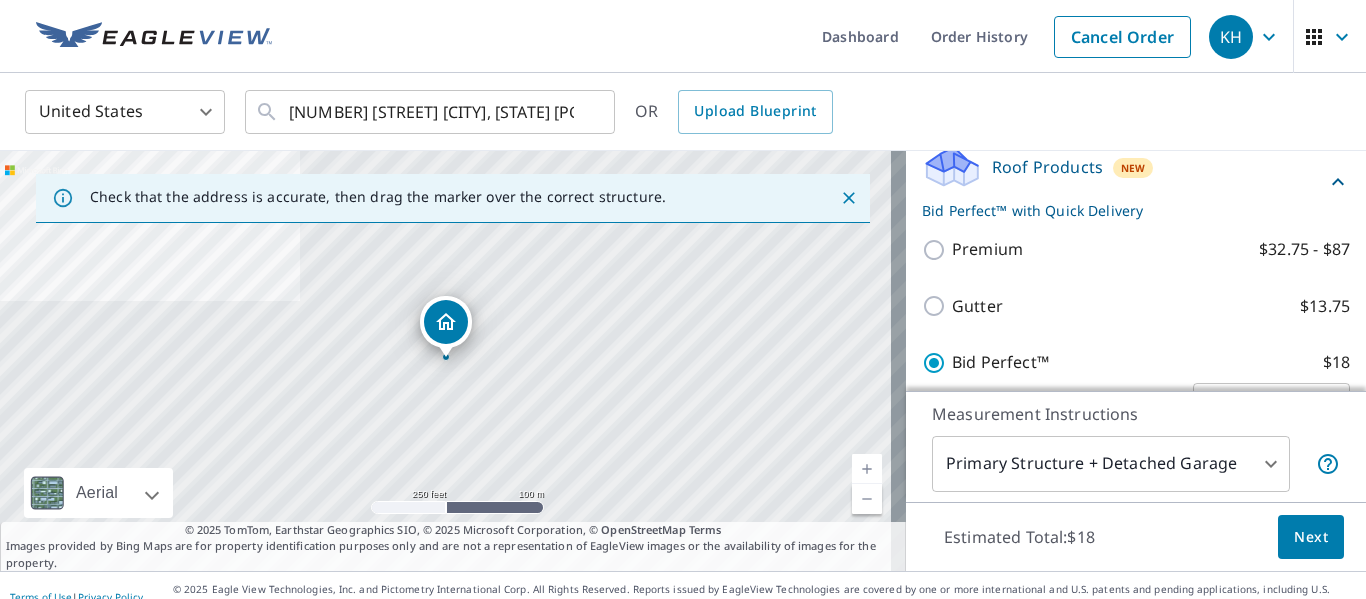 scroll, scrollTop: 332, scrollLeft: 0, axis: vertical 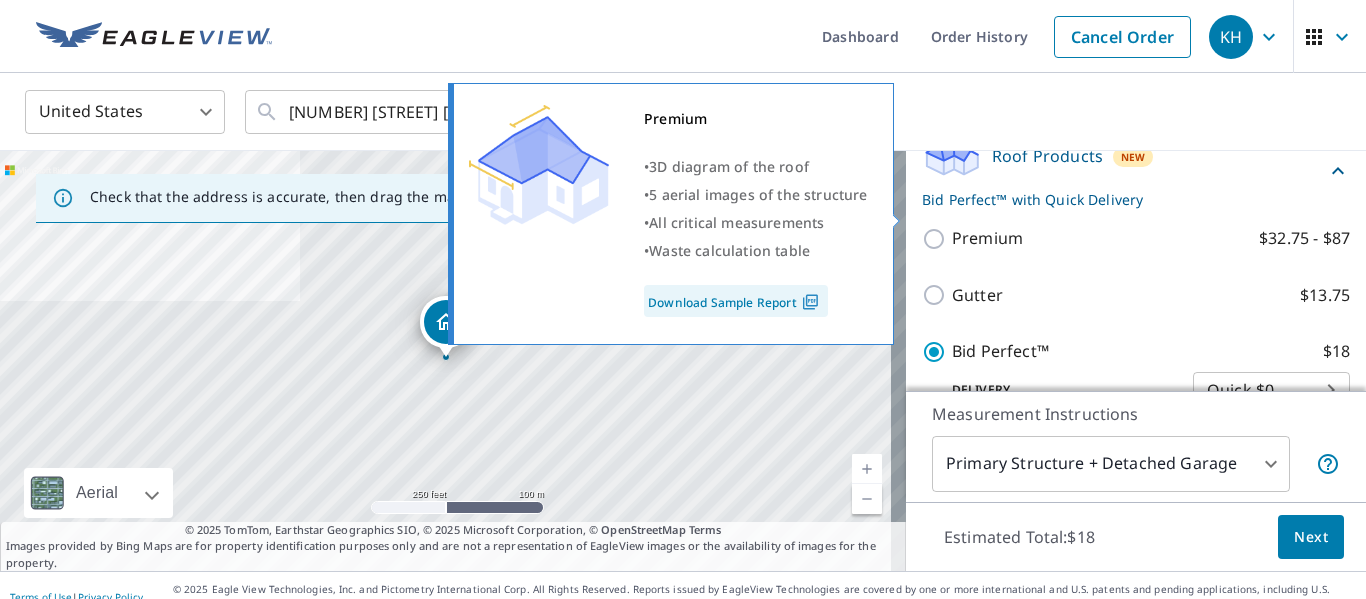 click on "Premium $32.75 - $87" at bounding box center (937, 239) 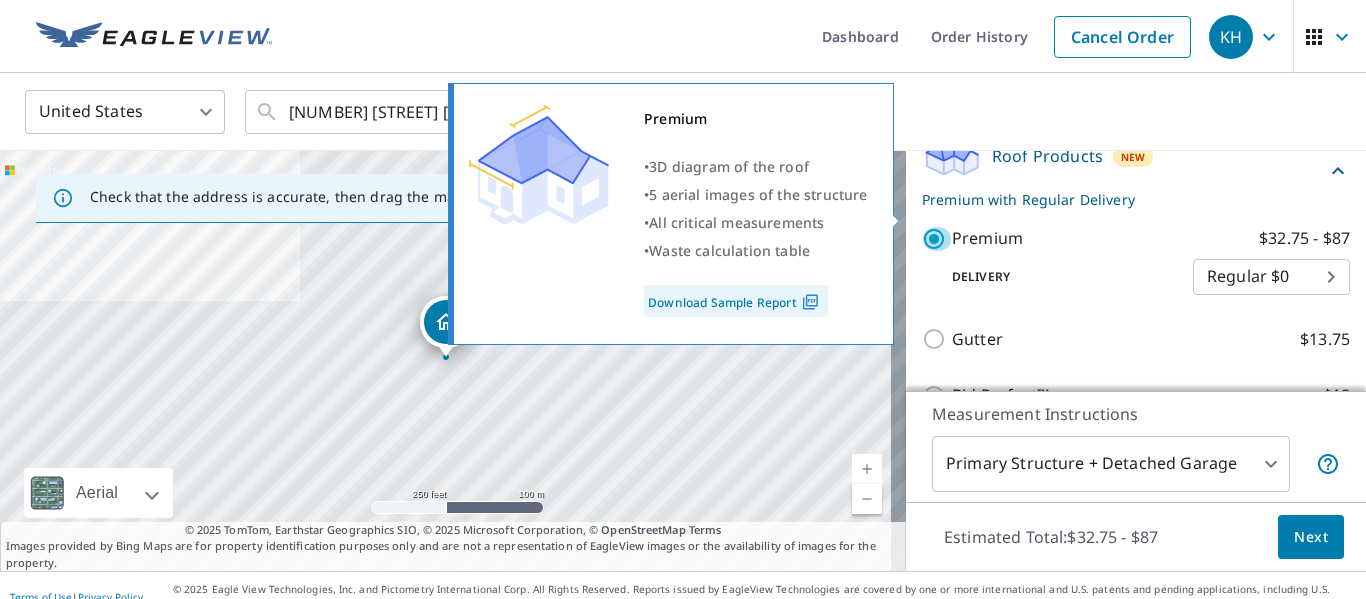click on "Premium $32.75 - $87" at bounding box center (937, 239) 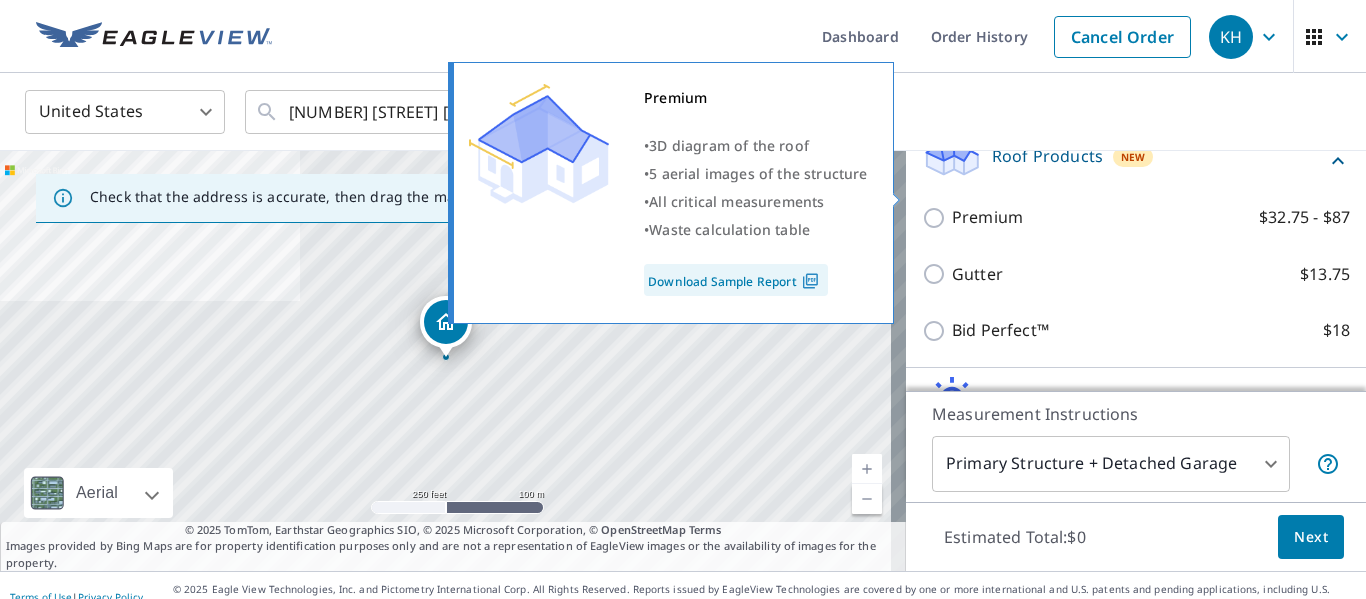 click on "Premium $32.75 - $87" at bounding box center [937, 218] 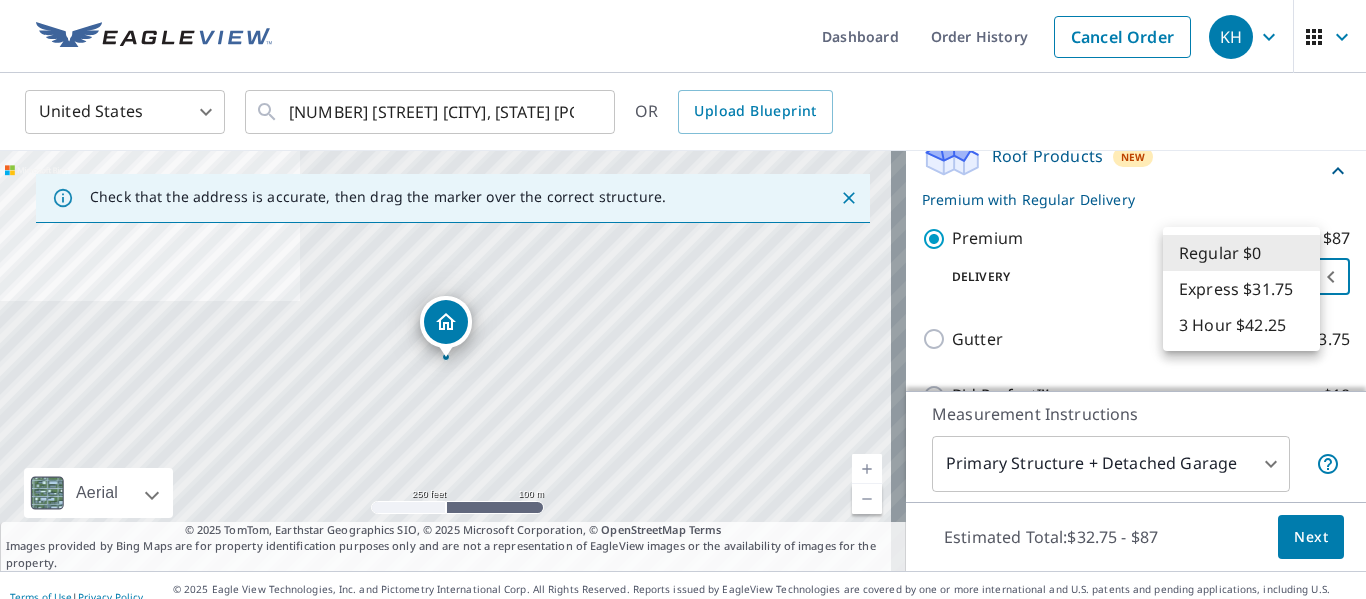 click on "[NUMBER] [STREET], [CITY], [STATE], [POSTAL_CODE] Aerial Road A standard road map Aerial A detailed look from above Labels Labels 250 feet 100 m © 2025 TomTom, © Vexcel Imaging, © 2025 Microsoft Corporation,  © OpenStreetMap Terms © 2025 TomTom, Earthstar Geographics SIO, © 2025 Microsoft Corporation, ©   OpenStreetMap   Terms Images provided by Bing Maps are for property identification purposes only and are not a representation of EagleView images or the availability of images for the property. PROPERTY TYPE Residential Commercial Multi-Family This is a complex BUILDING ID [NUMBER] [STREET], [CITY], [STATE], [POSTAL_CODE] Full House Products New Full House™ $105 Roof Products New Premium with Regular Delivery Premium $32.75 - $87 Delivery Regular $0 8 ​ Gutter $13.75 Bid Perfect™ $18 Solar Products New $63.25 $79" at bounding box center [683, 299] 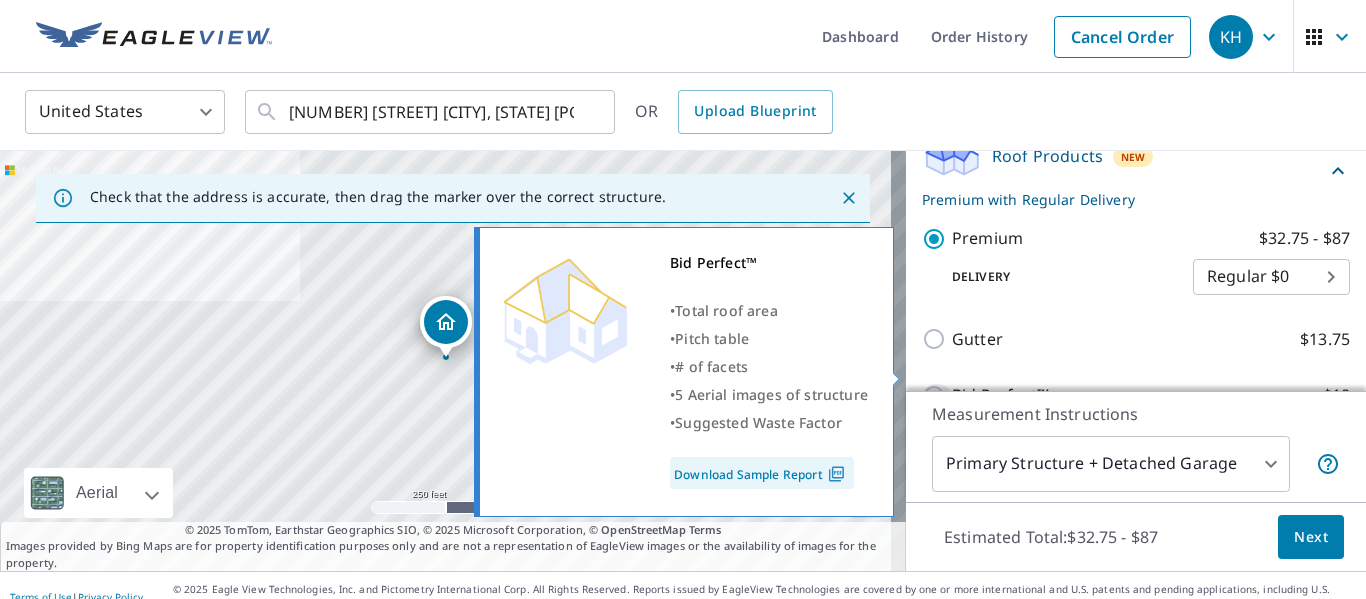 click on "Bid Perfect™ $18" at bounding box center (937, 396) 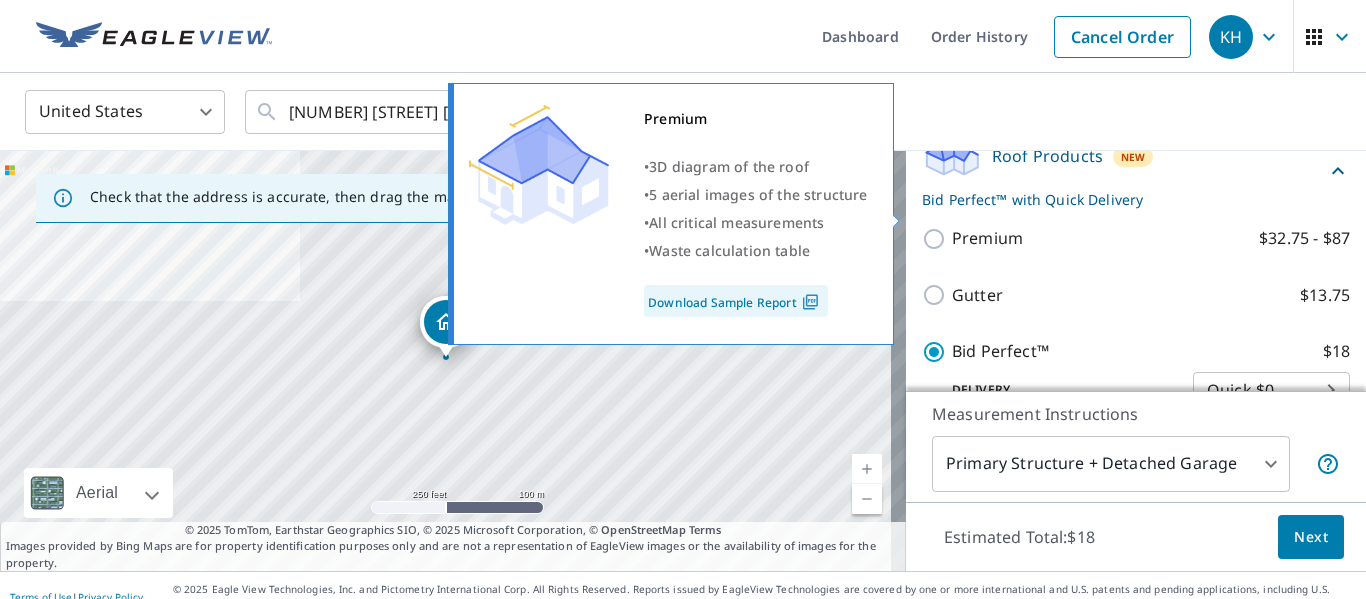 click on "Premium $32.75 - $87" at bounding box center [937, 239] 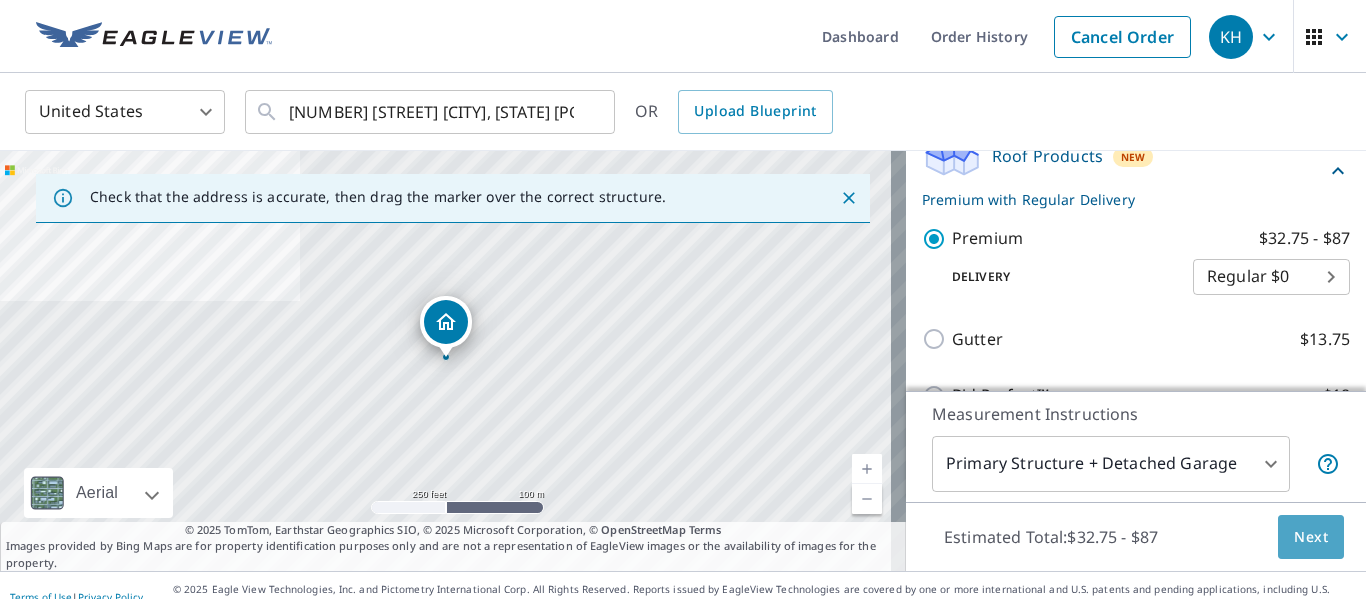 click on "Next" at bounding box center (1311, 537) 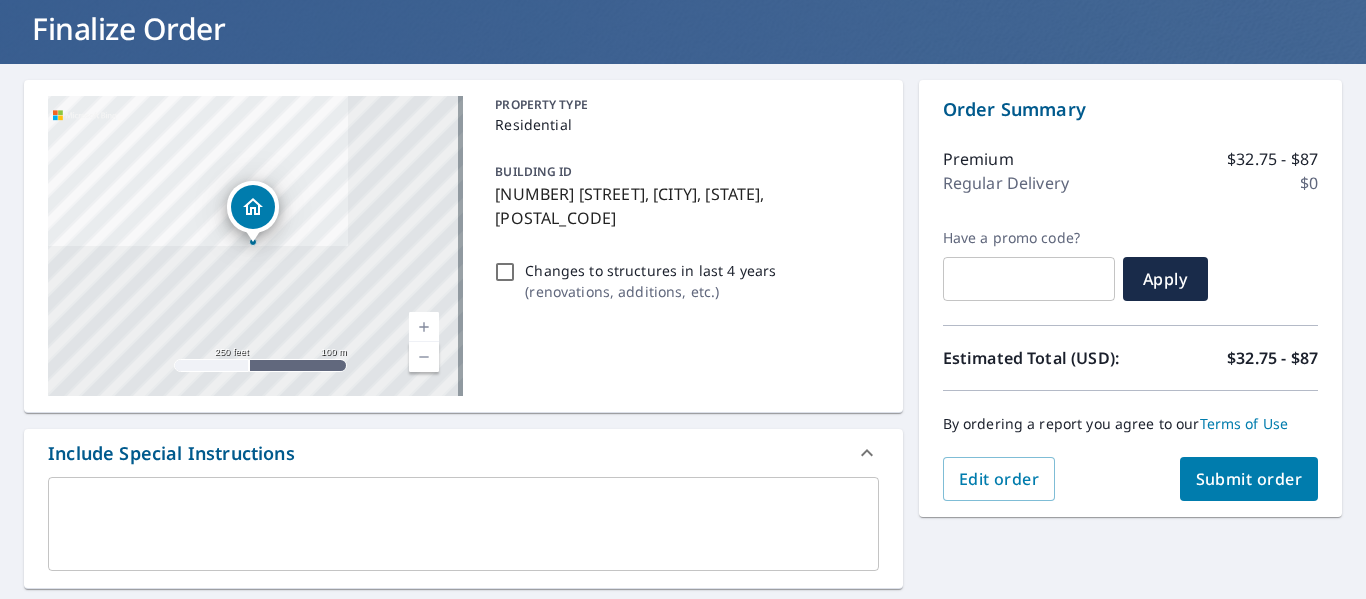 scroll, scrollTop: 123, scrollLeft: 0, axis: vertical 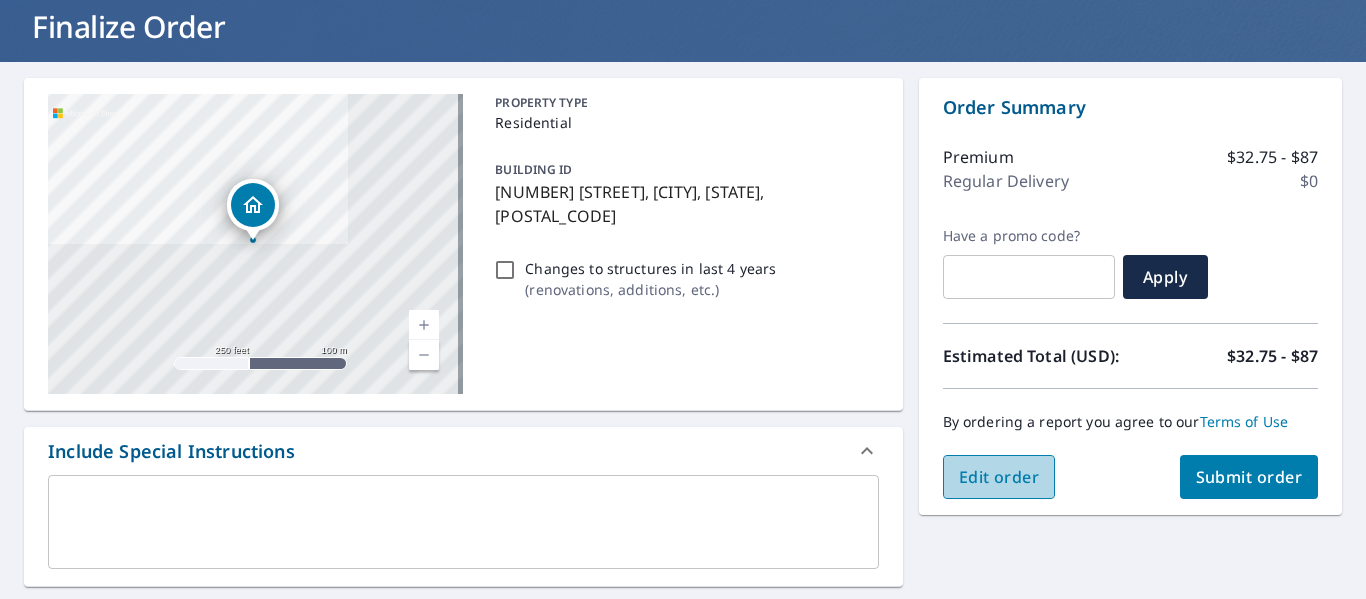 click on "Edit order" at bounding box center (999, 477) 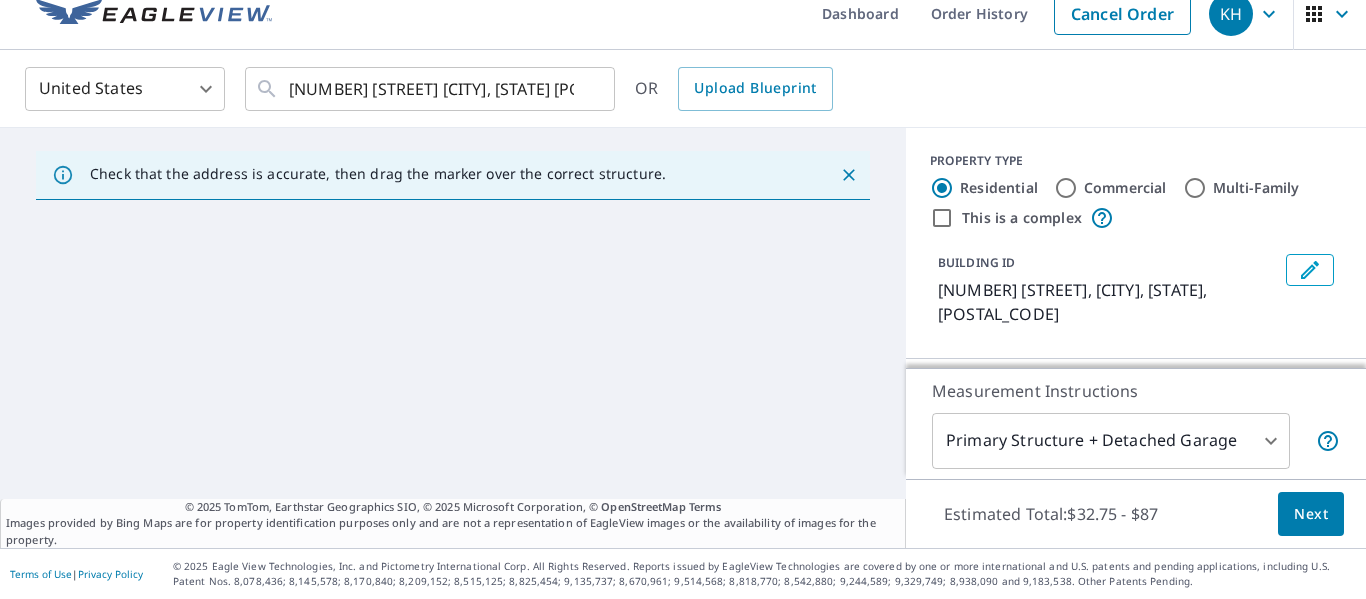 scroll, scrollTop: 11, scrollLeft: 0, axis: vertical 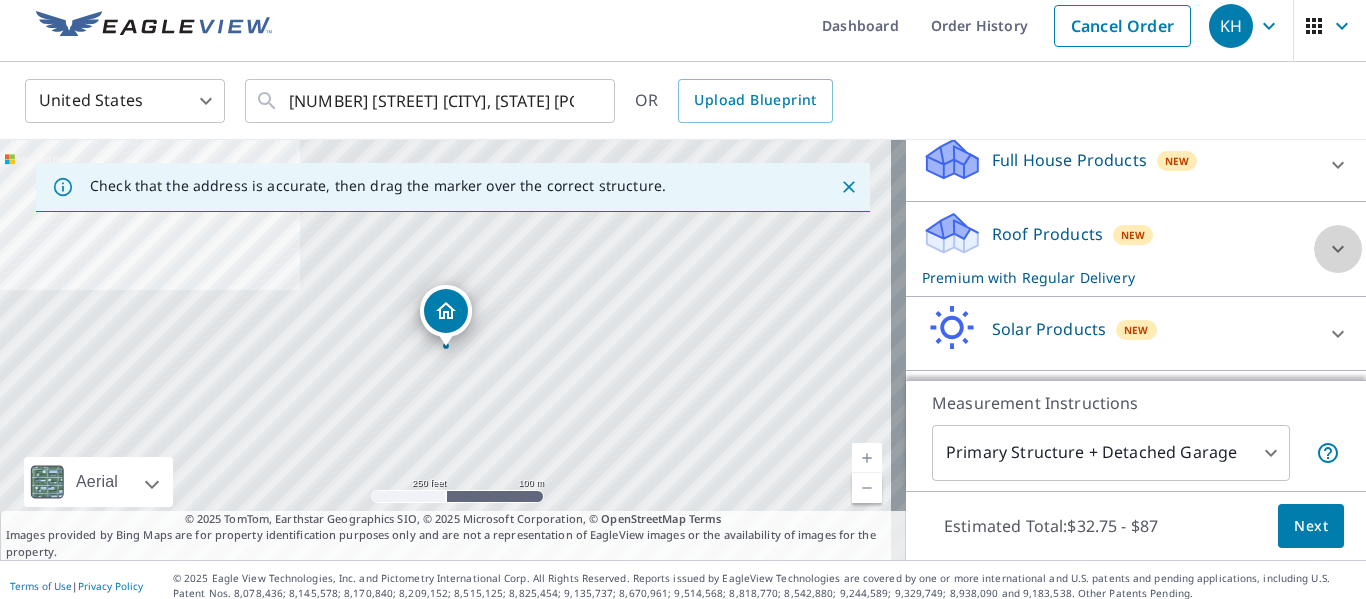 click at bounding box center (1338, 249) 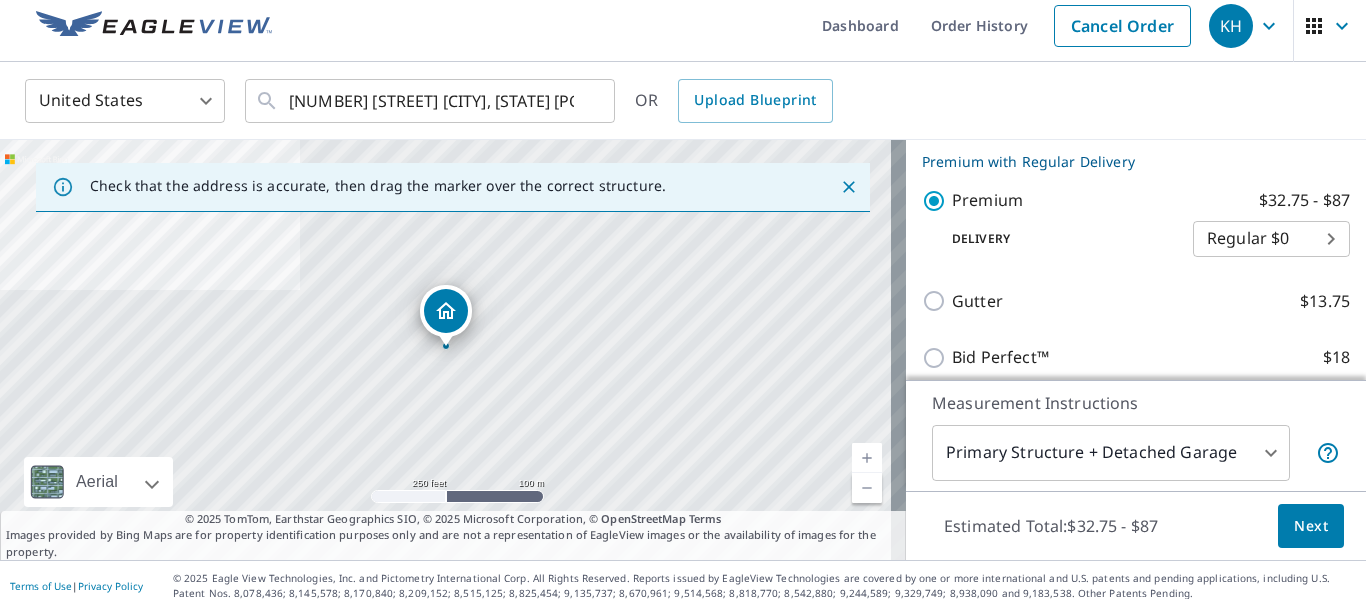 scroll, scrollTop: 362, scrollLeft: 0, axis: vertical 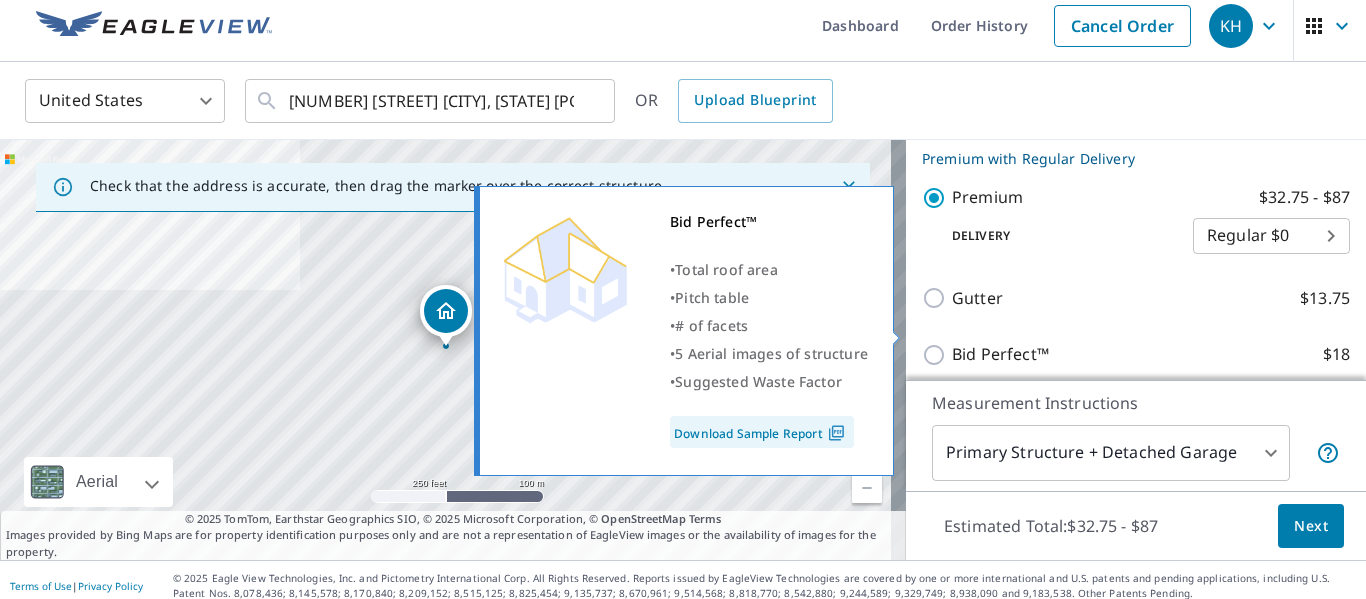 click on "Bid Perfect™ $18" at bounding box center (937, 355) 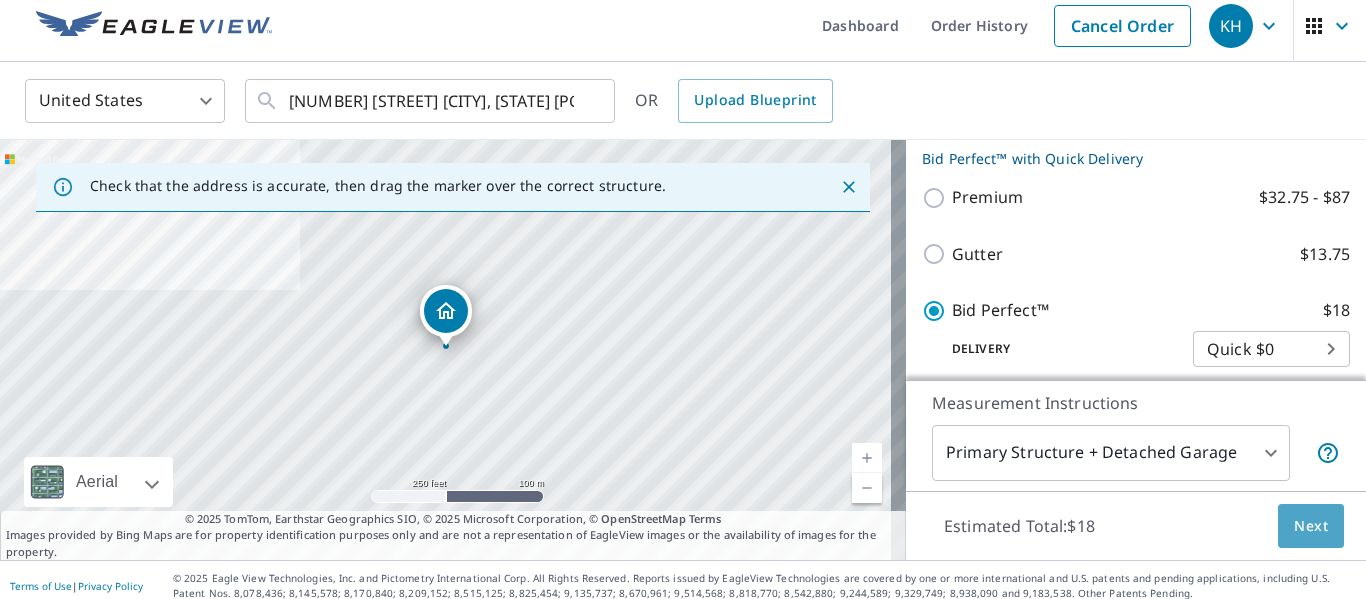 click on "Next" at bounding box center (1311, 526) 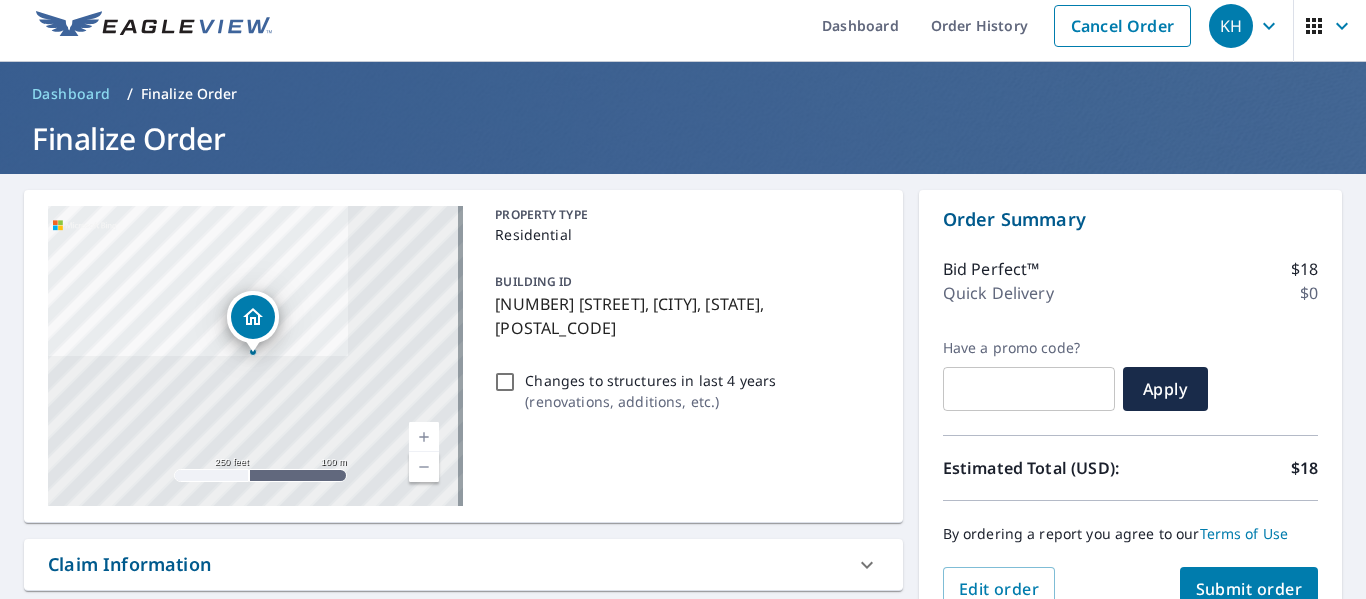 click on "Submit order" at bounding box center [1249, 589] 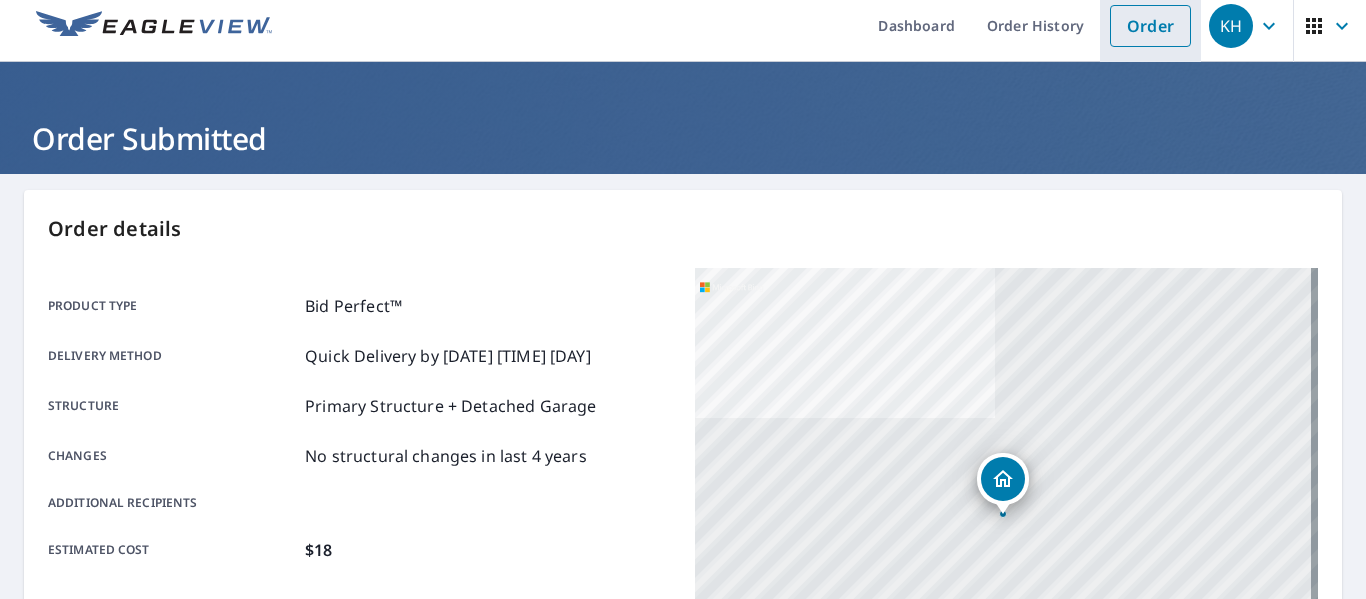 click on "Order" at bounding box center [1150, 26] 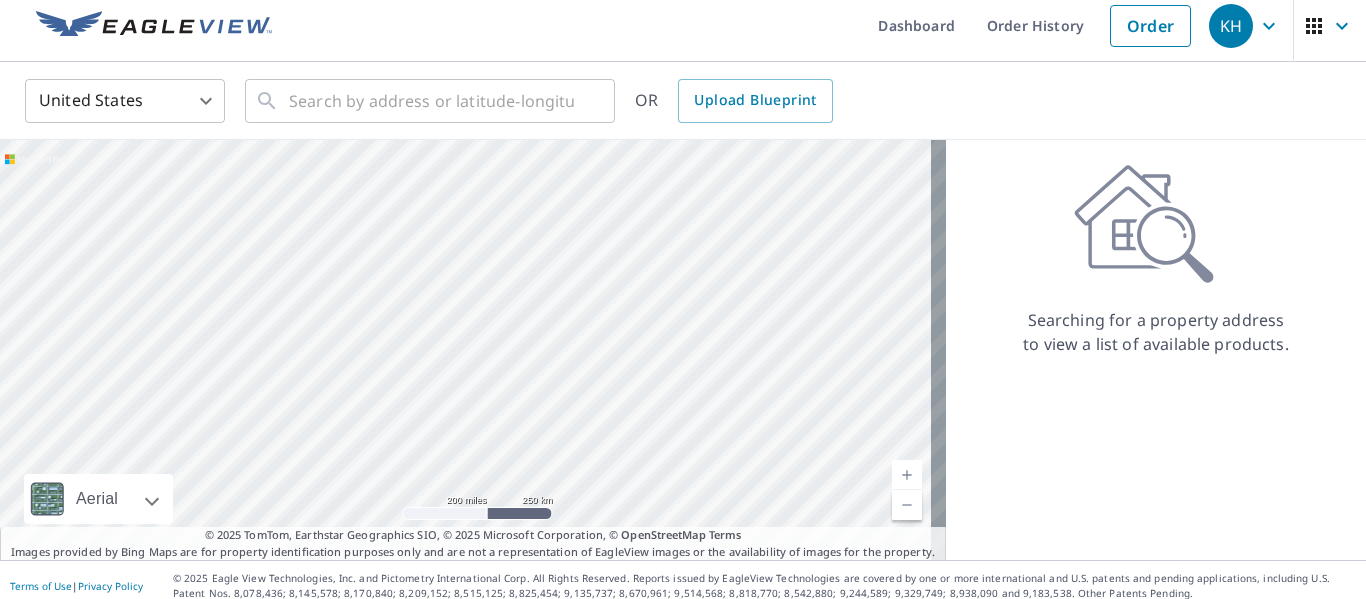 click on "KH" at bounding box center [1231, 26] 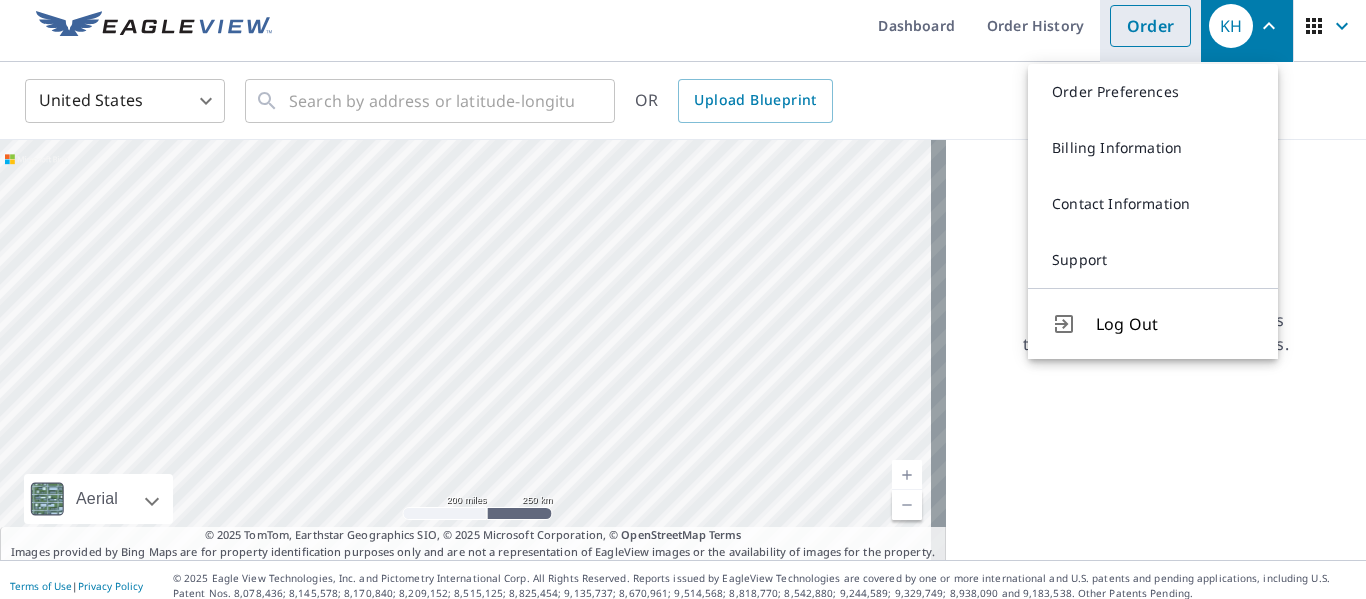 click on "Order" at bounding box center [1150, 26] 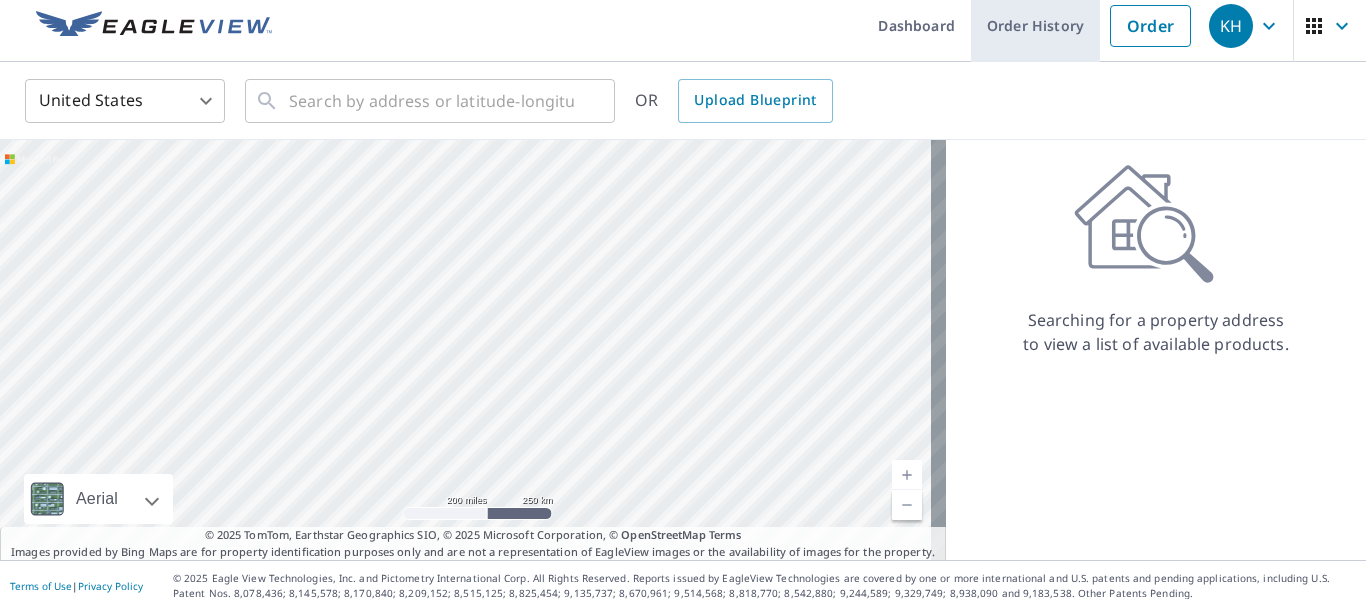 click on "Order History" at bounding box center [1035, 25] 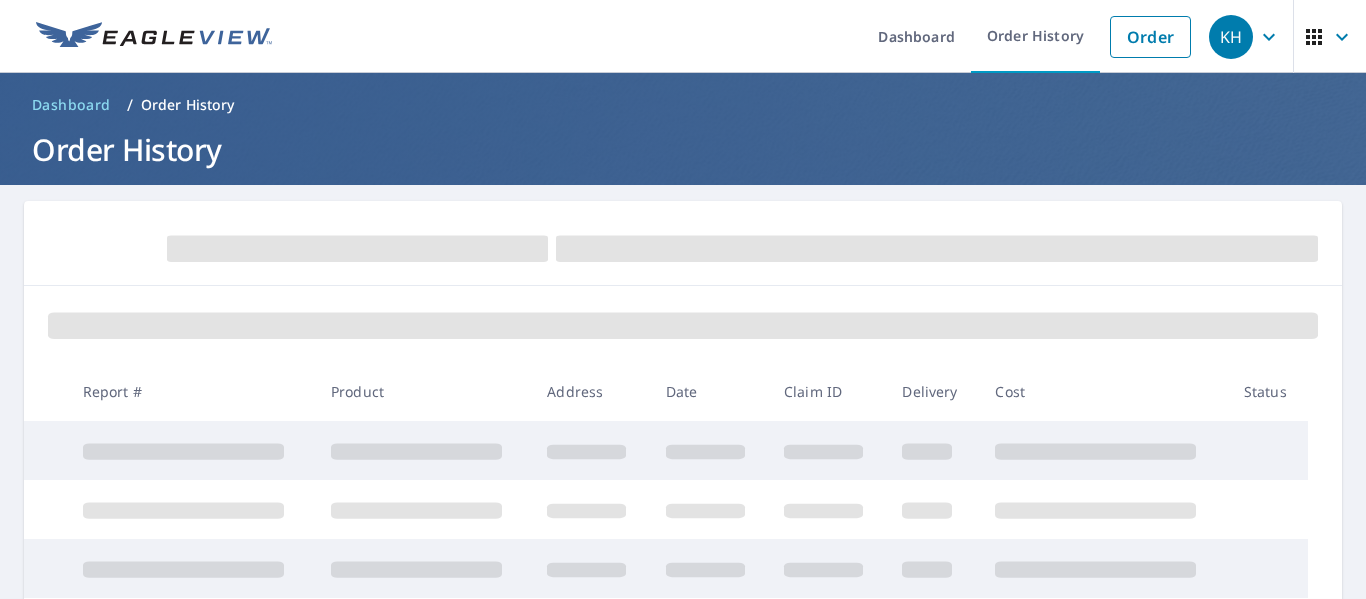 scroll, scrollTop: 0, scrollLeft: 0, axis: both 